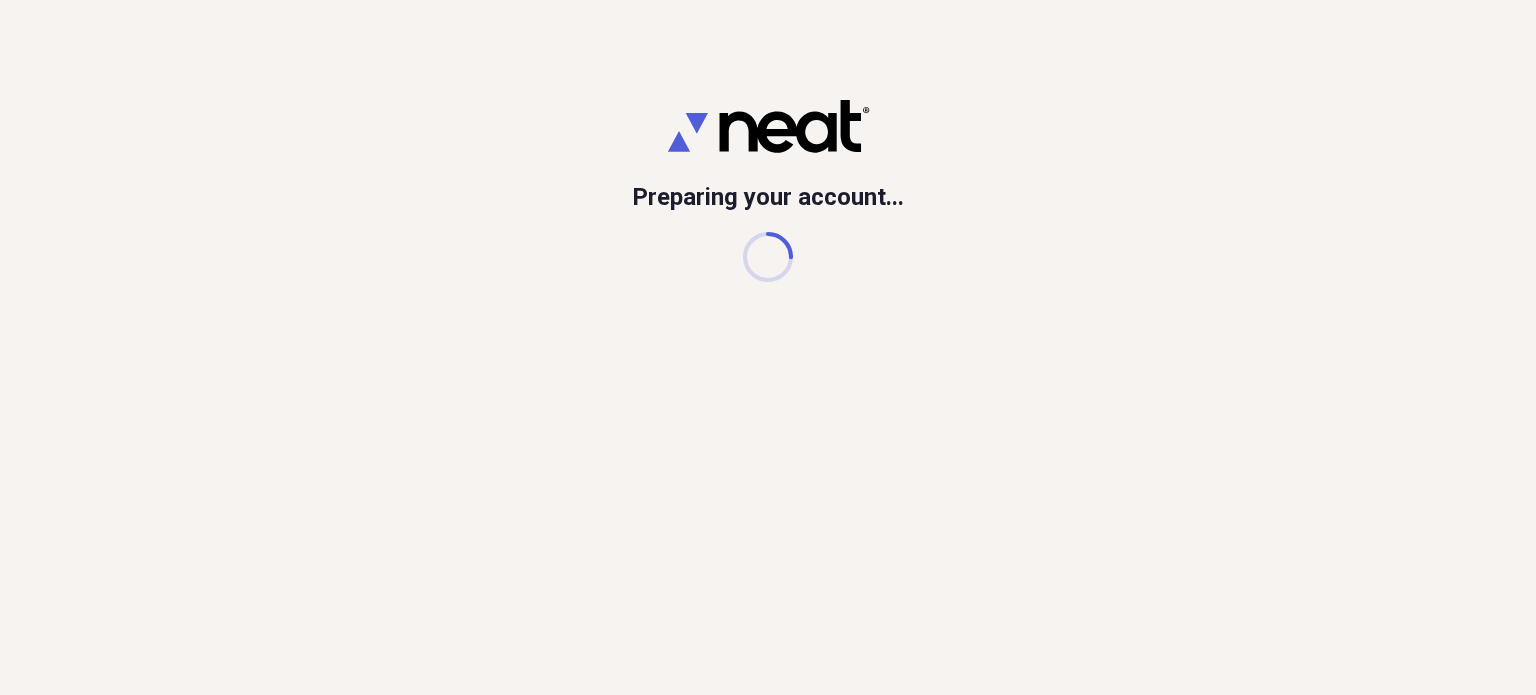 scroll, scrollTop: 0, scrollLeft: 0, axis: both 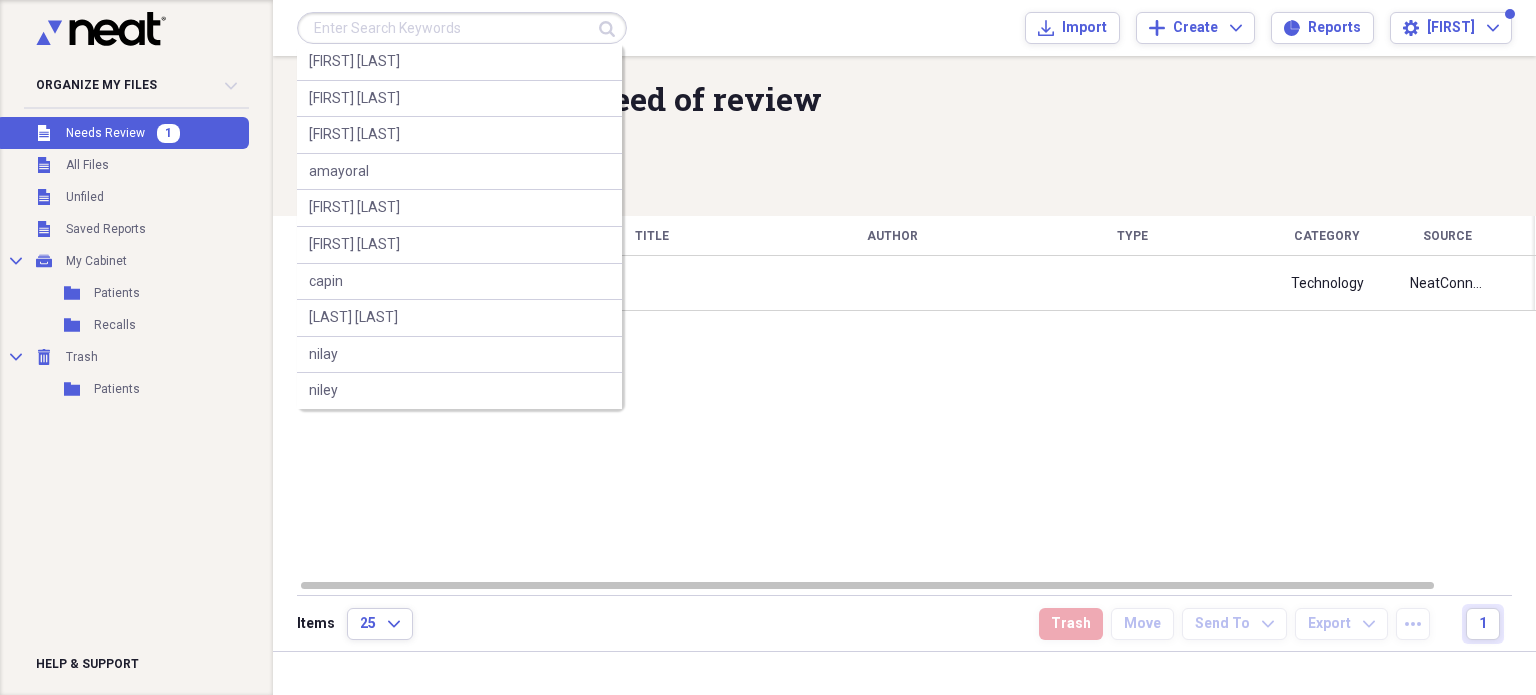 click at bounding box center [462, 28] 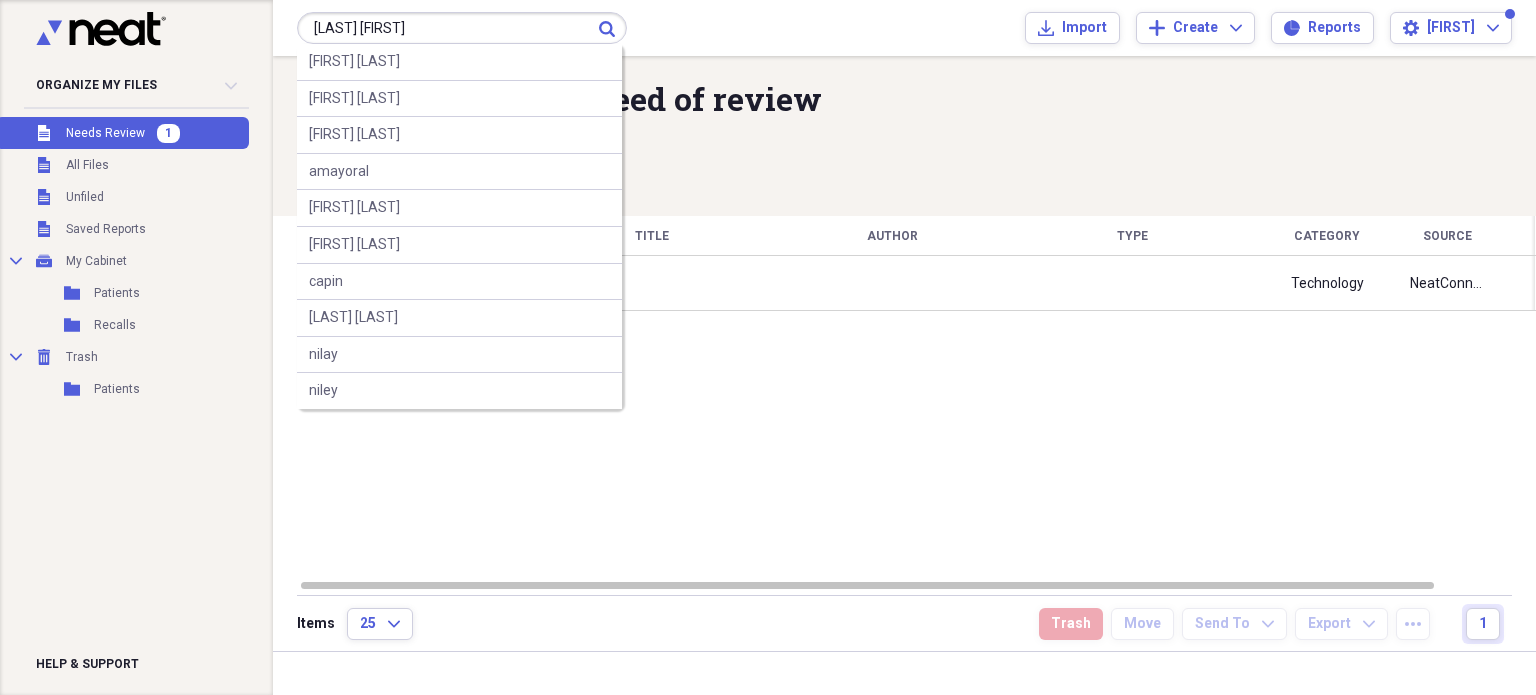 type on "[LAST] [FIRST]" 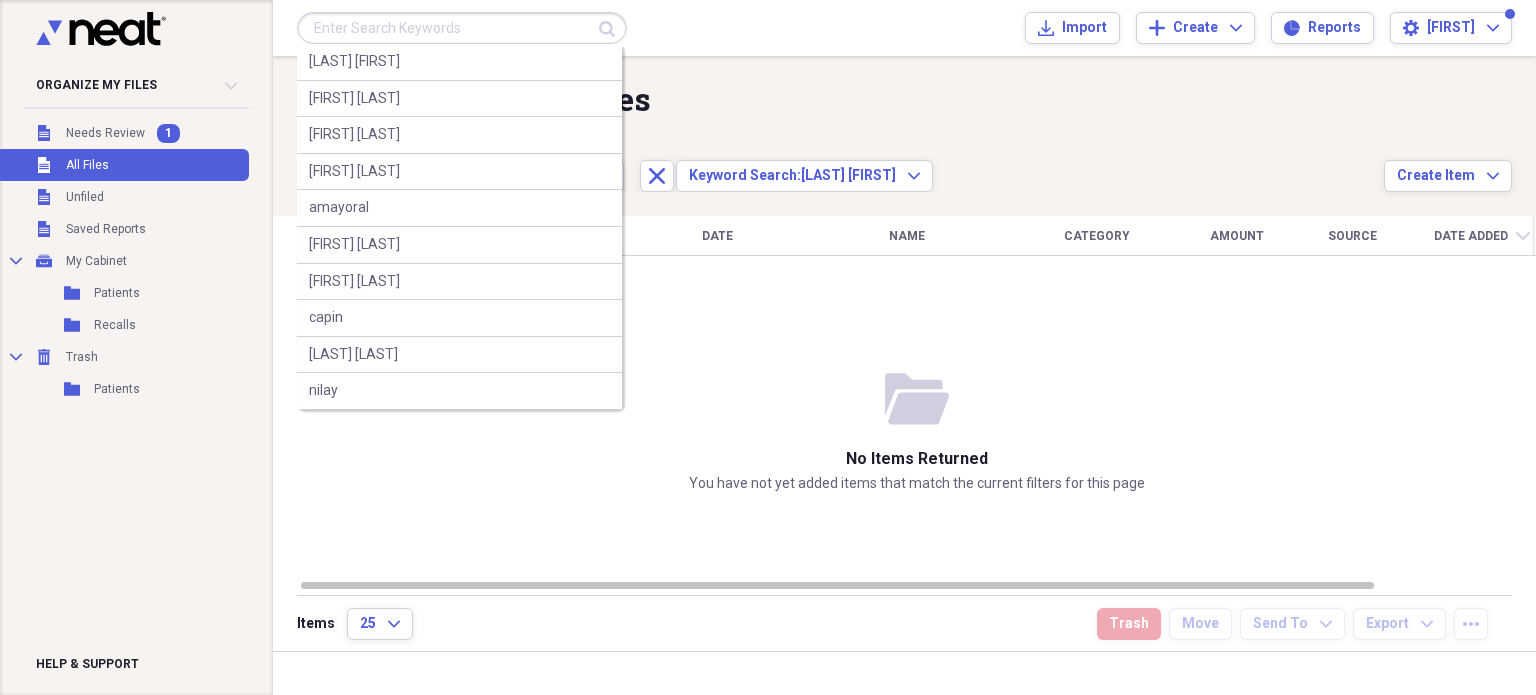 click at bounding box center (462, 28) 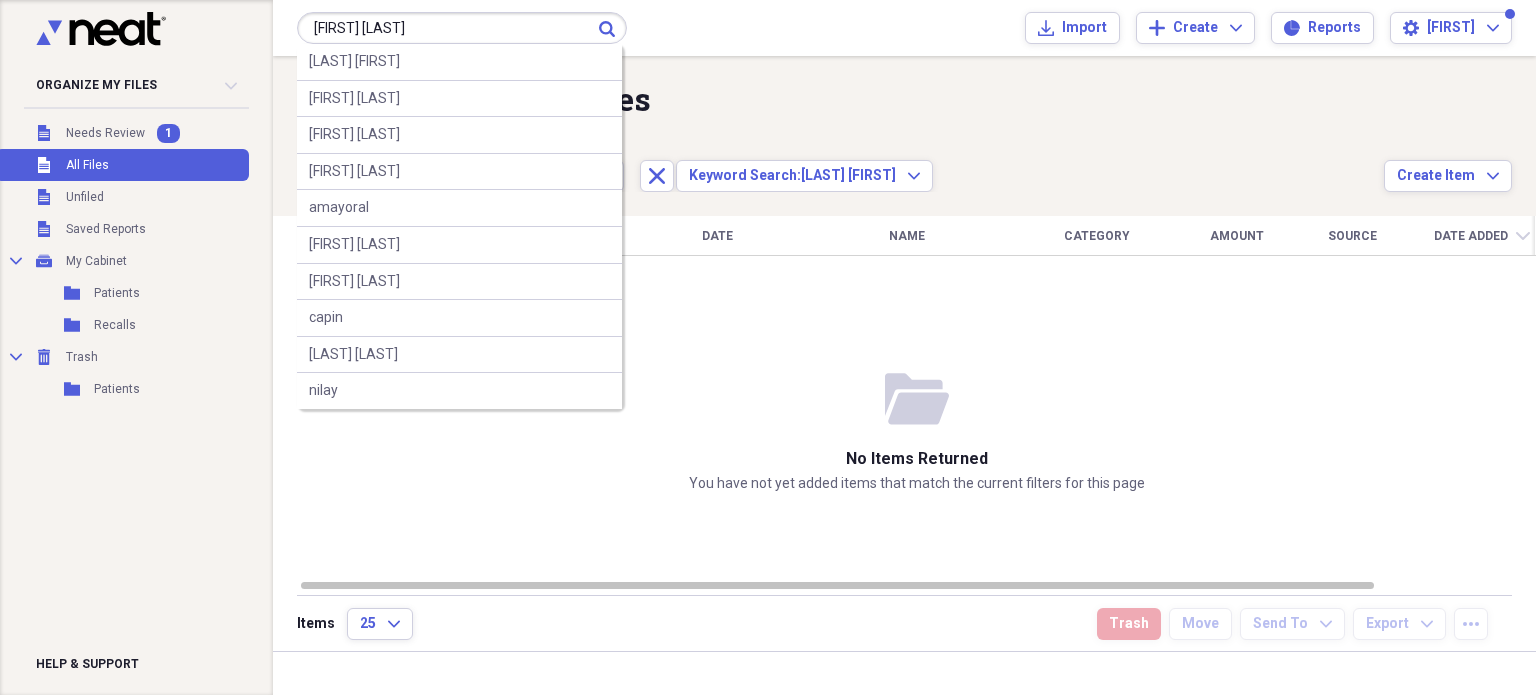 type on "[FIRST] [LAST]" 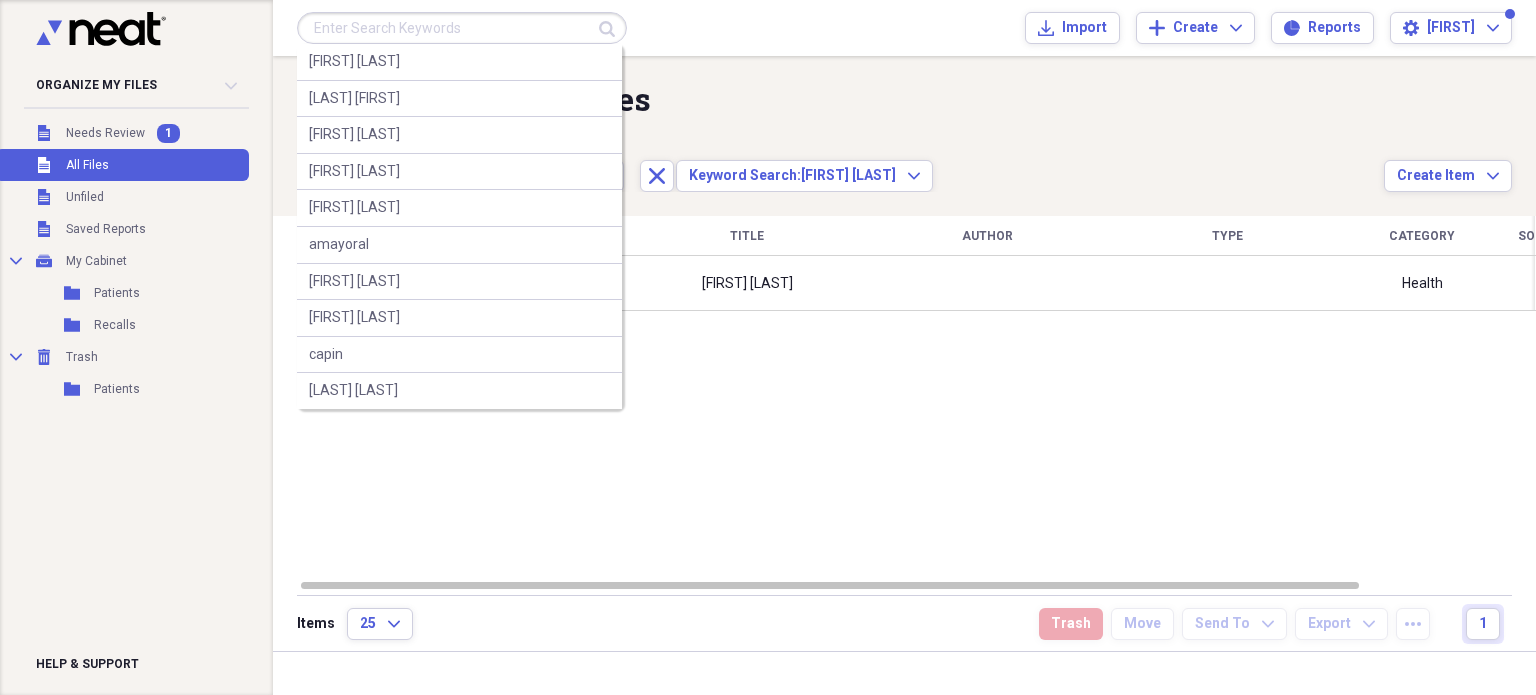 click at bounding box center (462, 28) 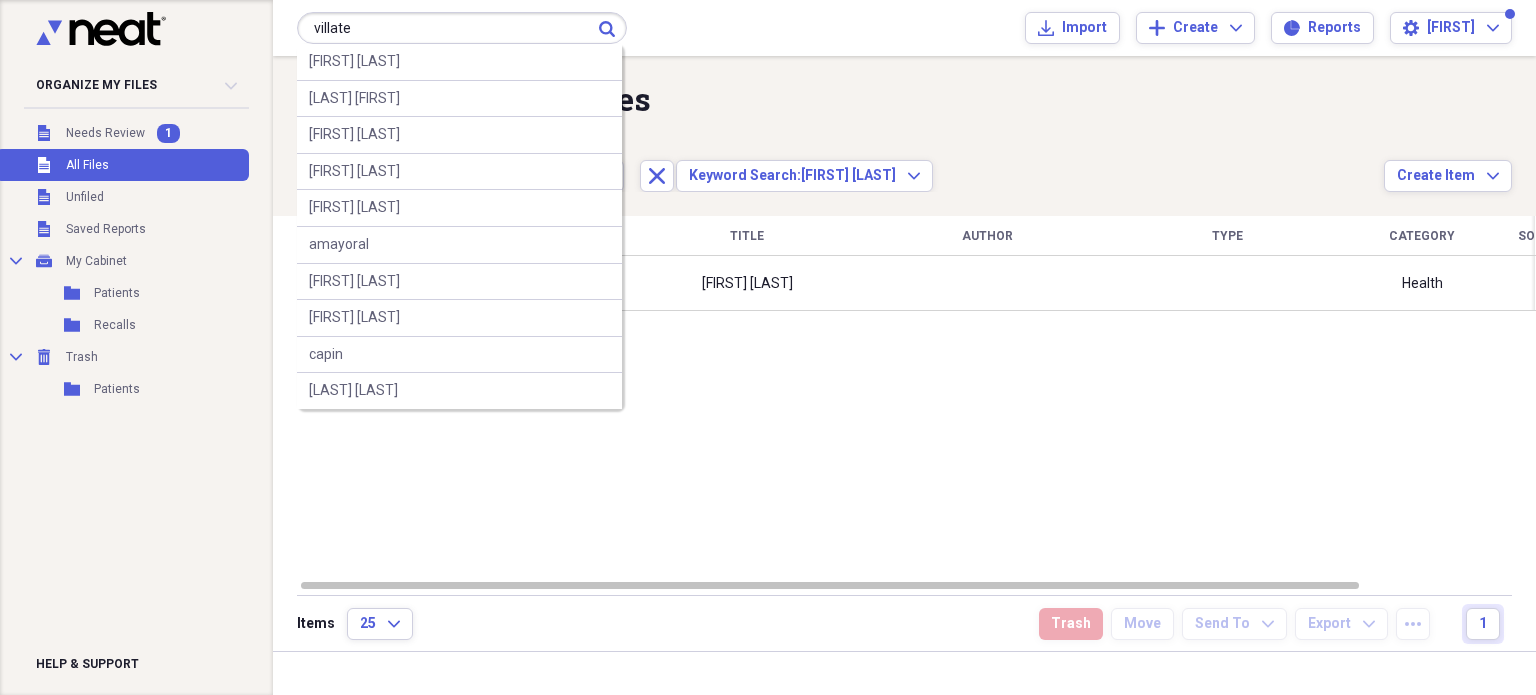 type on "villate" 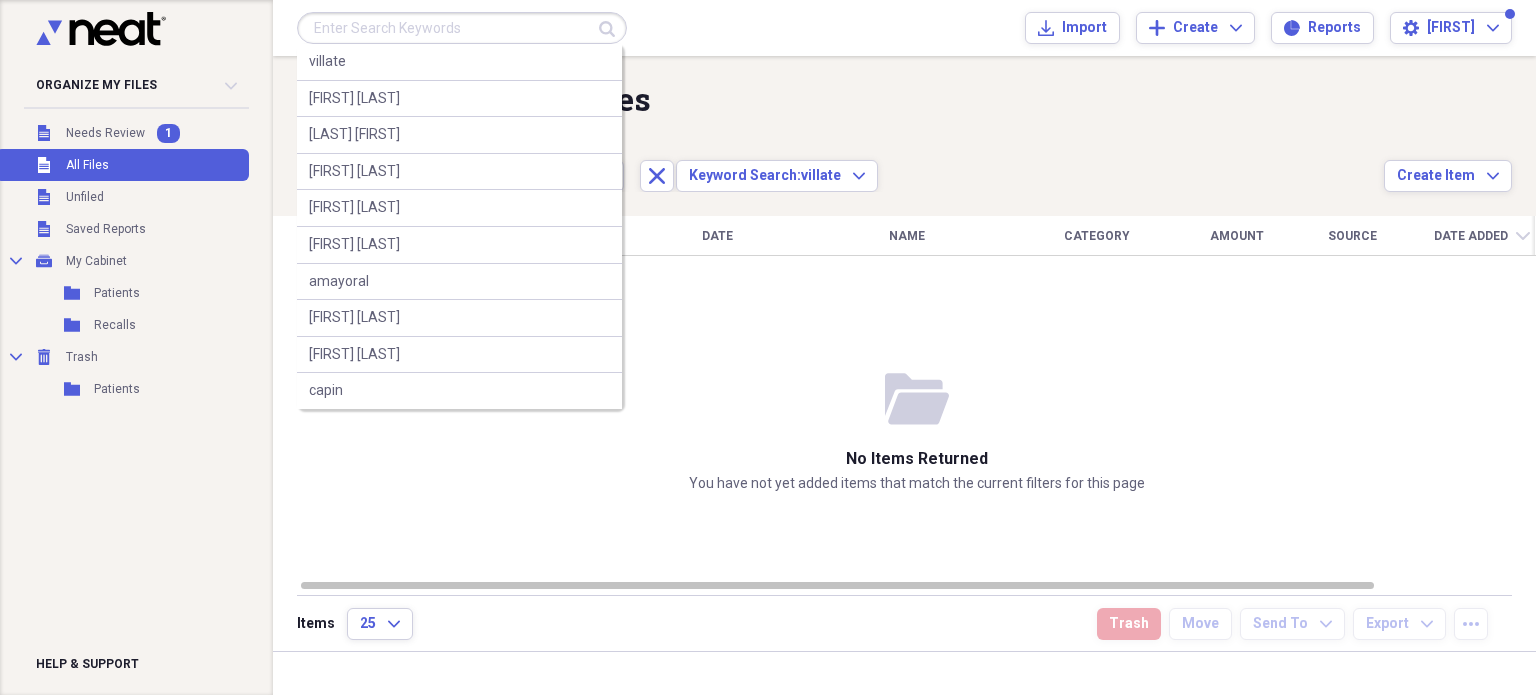 click at bounding box center [462, 28] 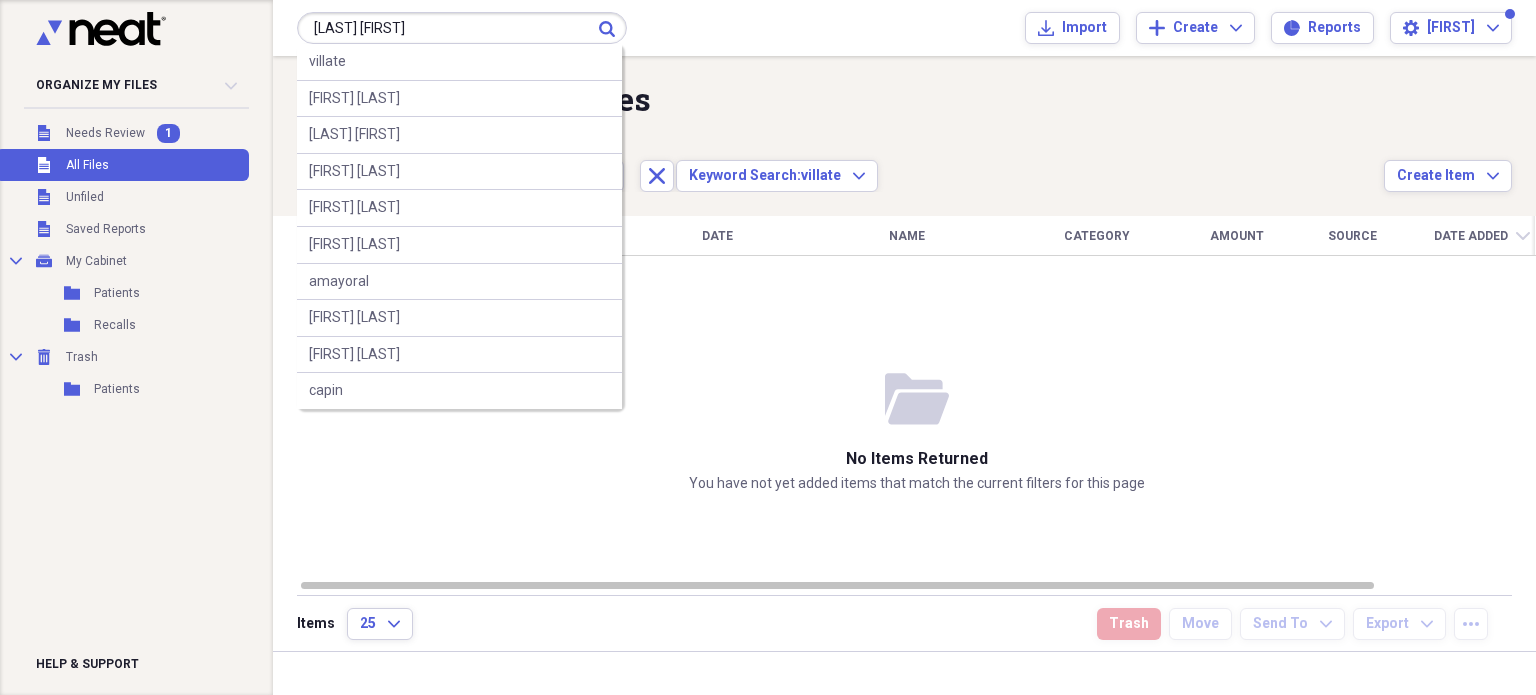 type on "[LAST] [FIRST]" 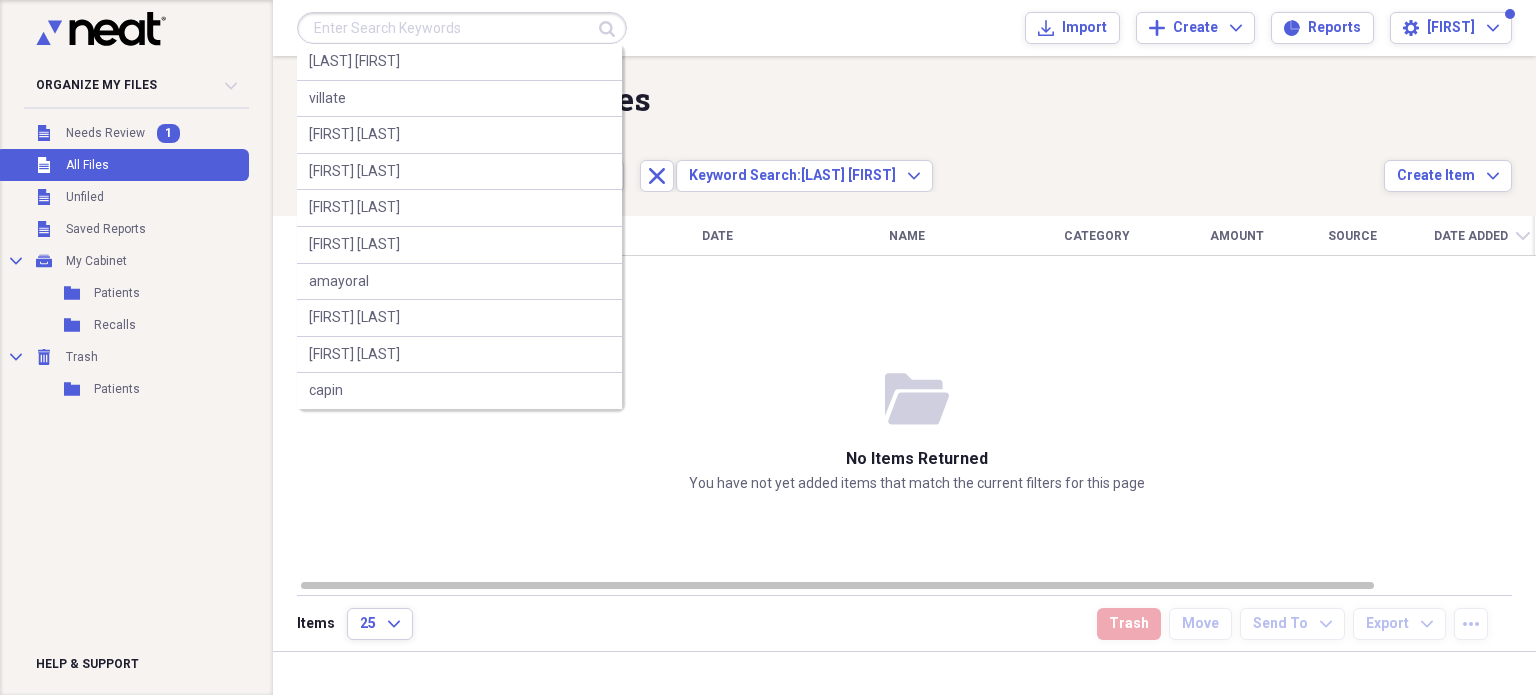 click at bounding box center [462, 28] 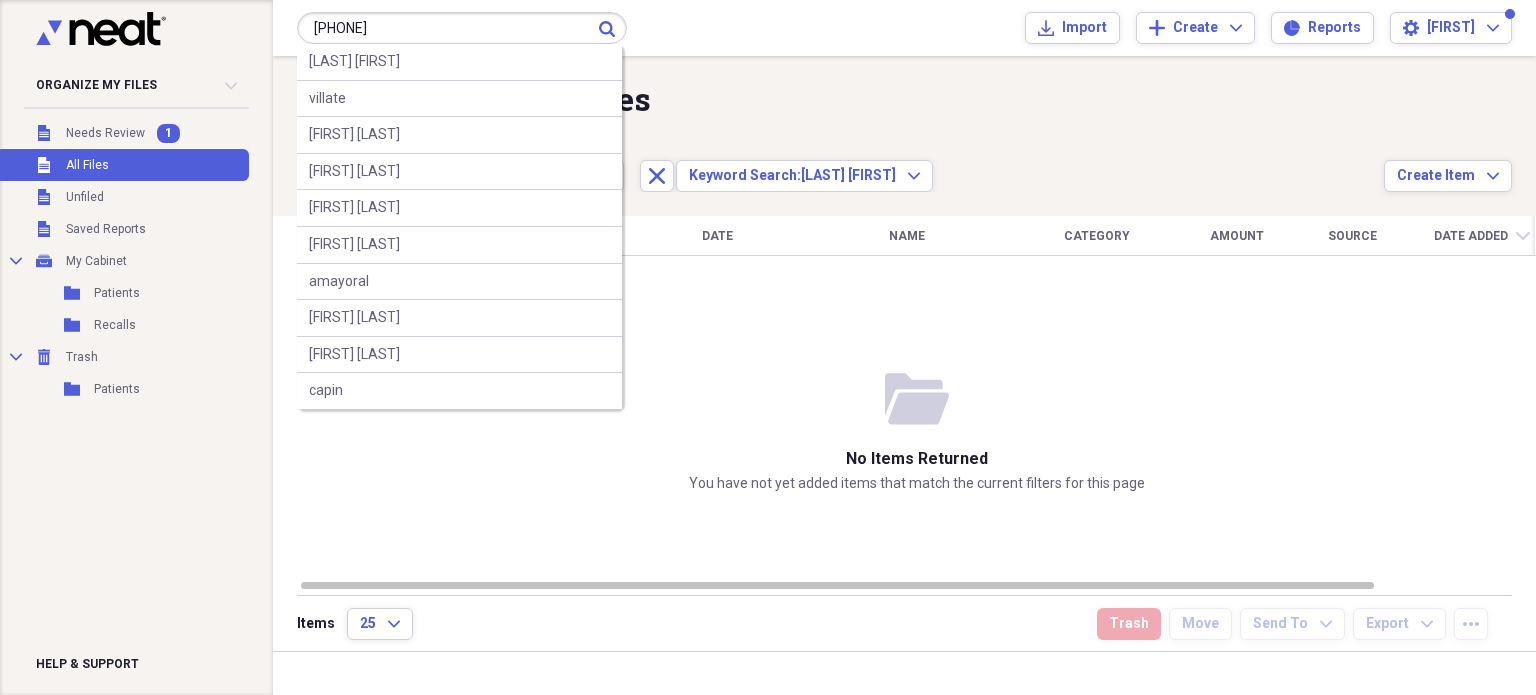 type on "[PHONE]" 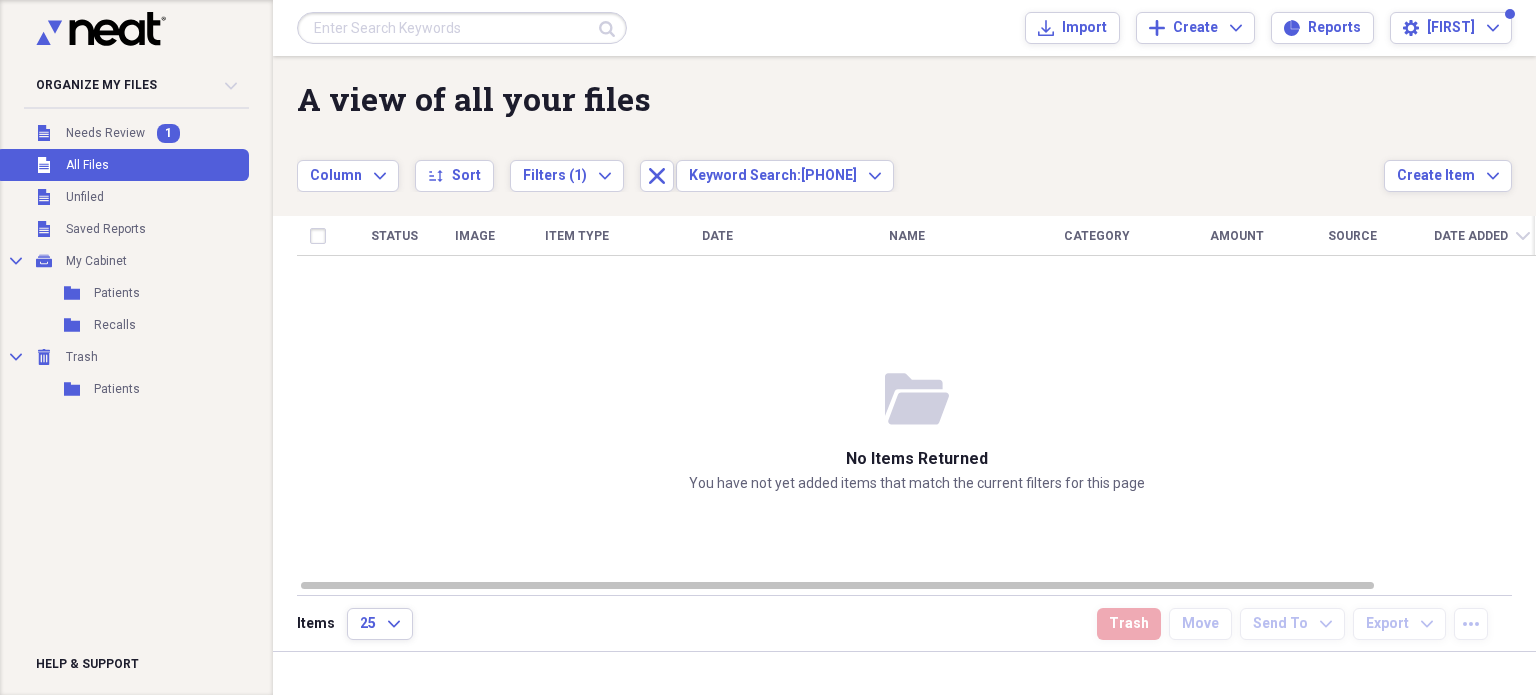 click on "Submit Import Import Add Create Expand Reports Reports Settings [FIRST] Expand" at bounding box center [904, 28] 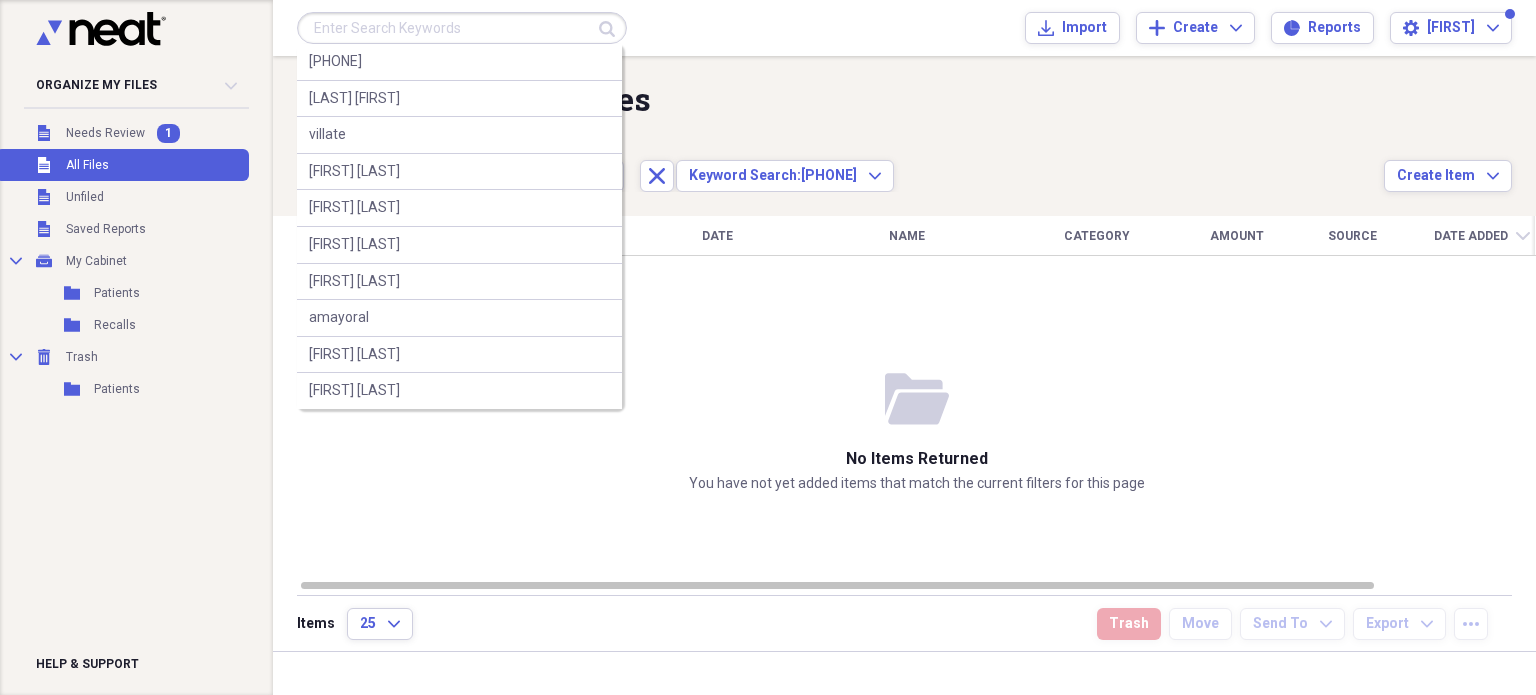 click at bounding box center (462, 28) 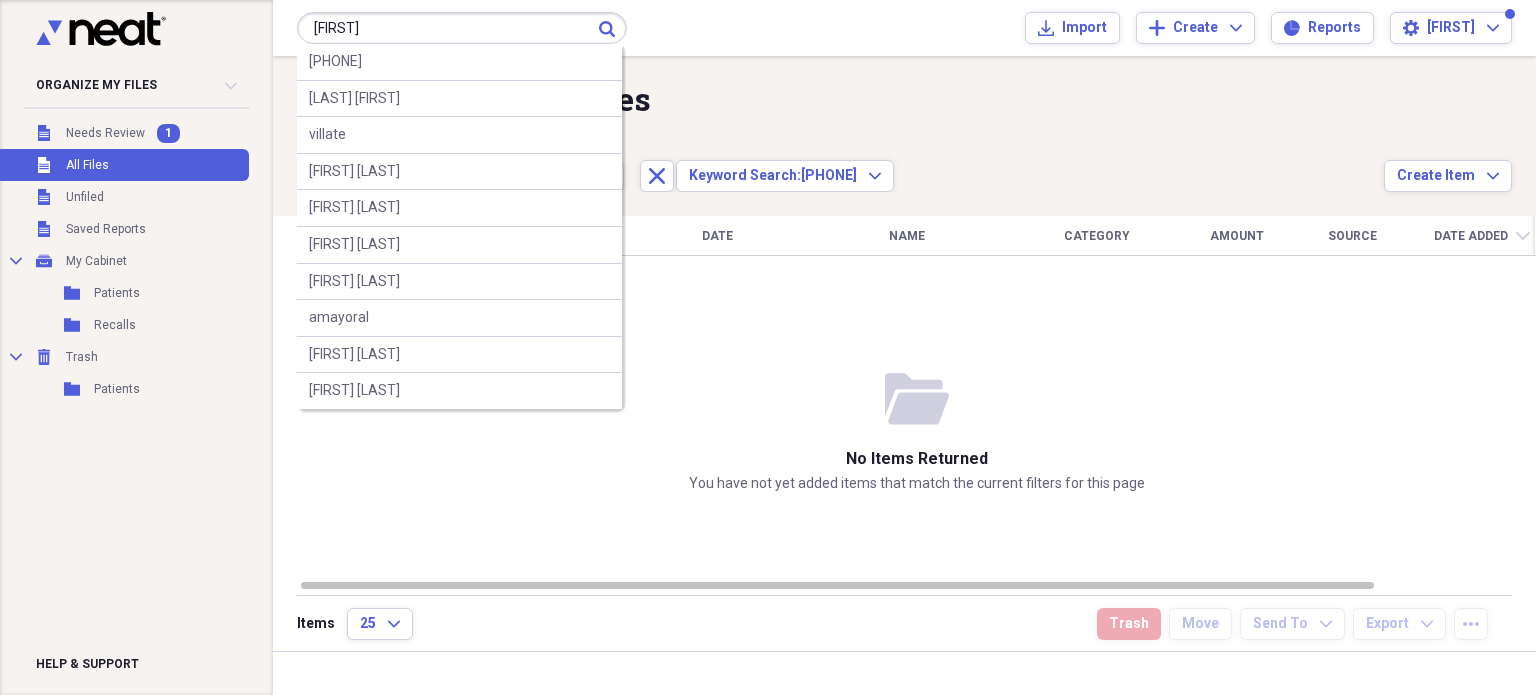 type on "[FIRST]" 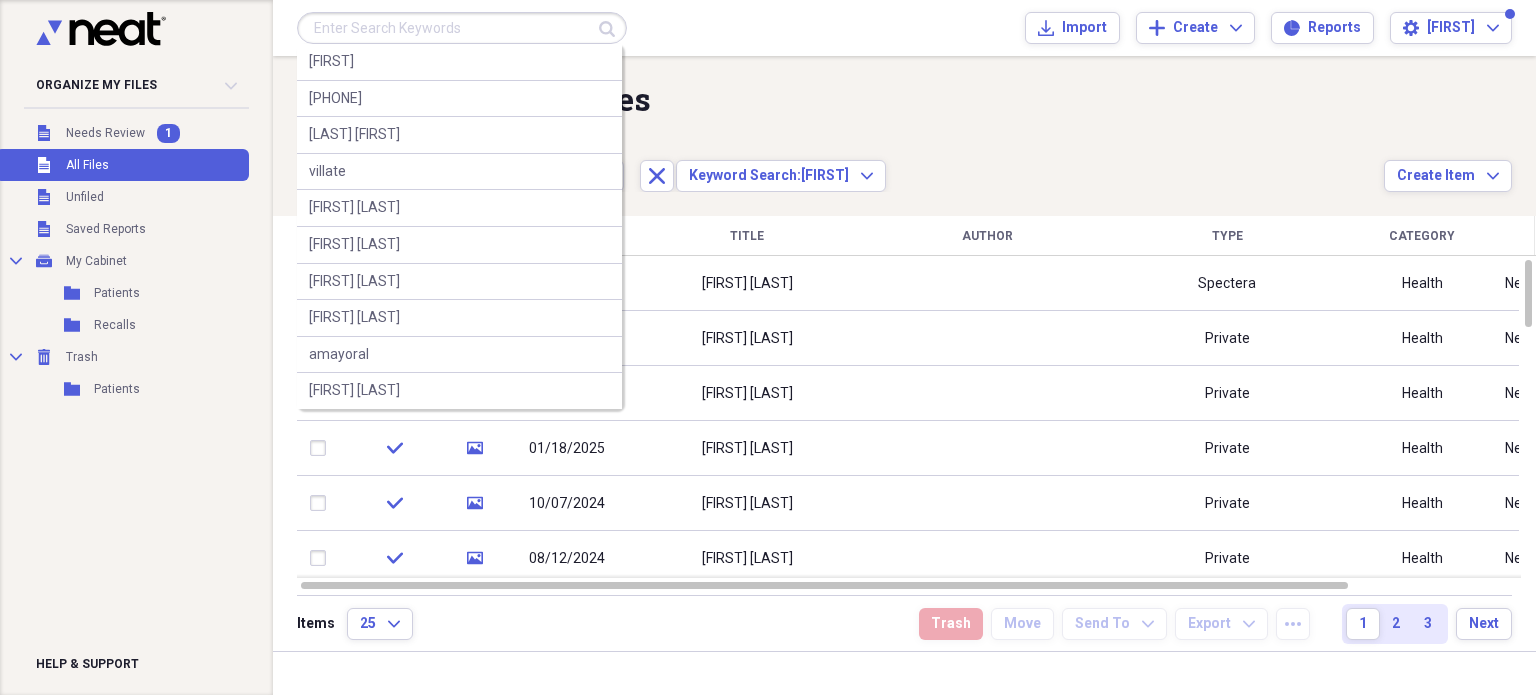 click at bounding box center [462, 28] 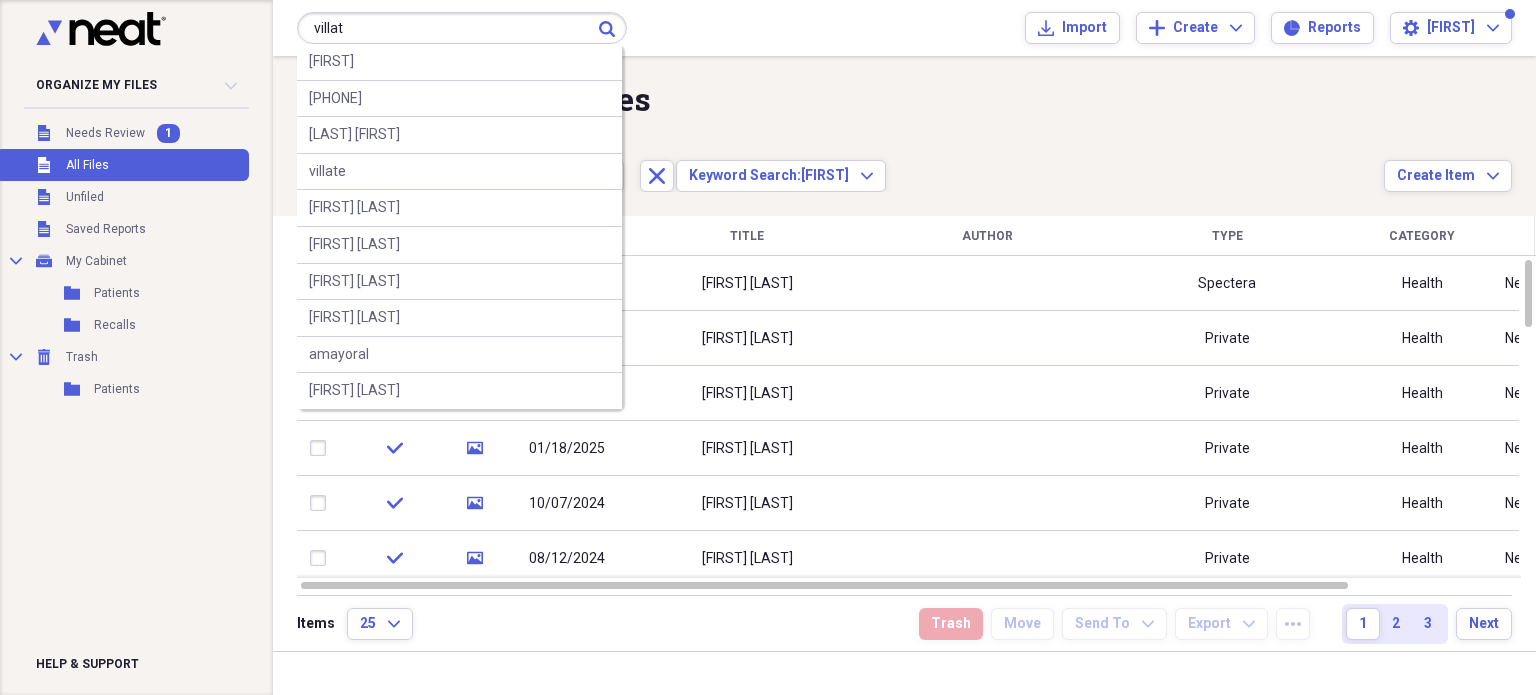 type on "villat" 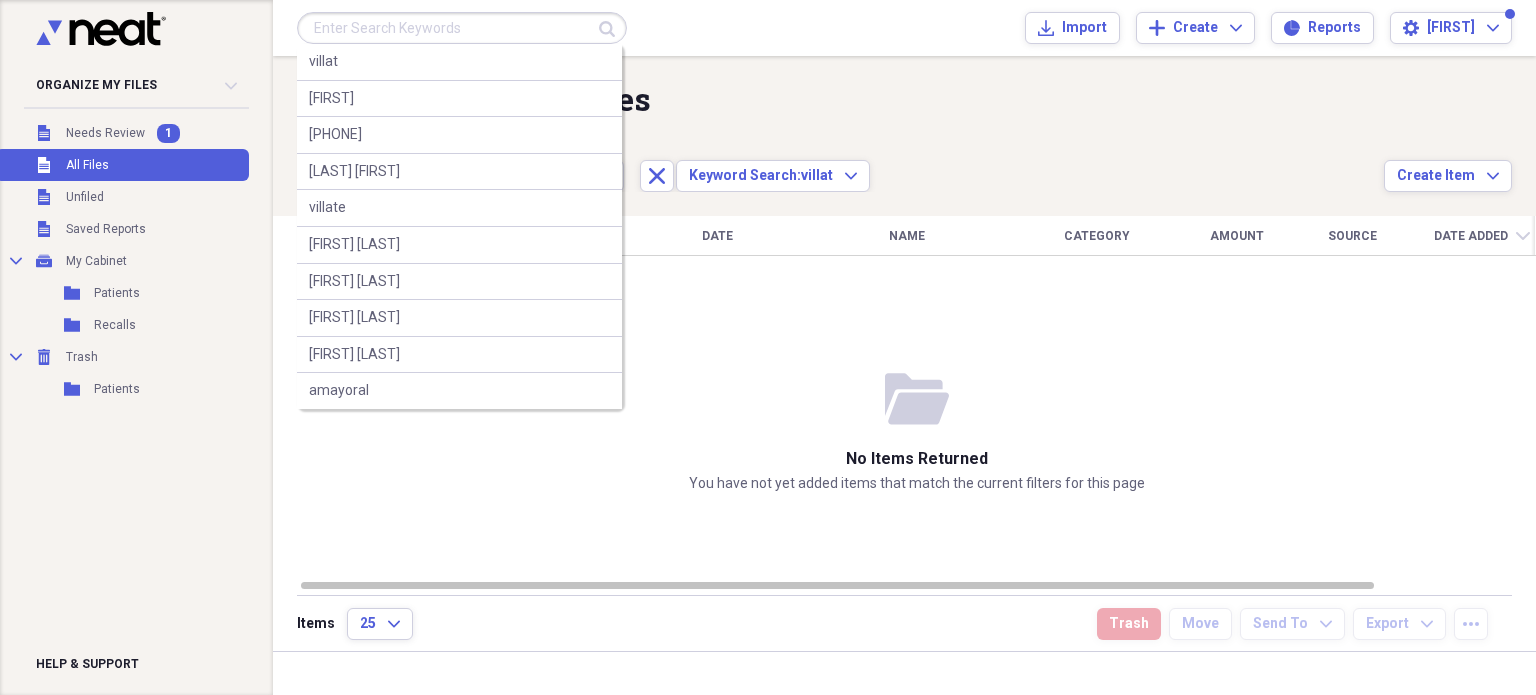 click at bounding box center [462, 28] 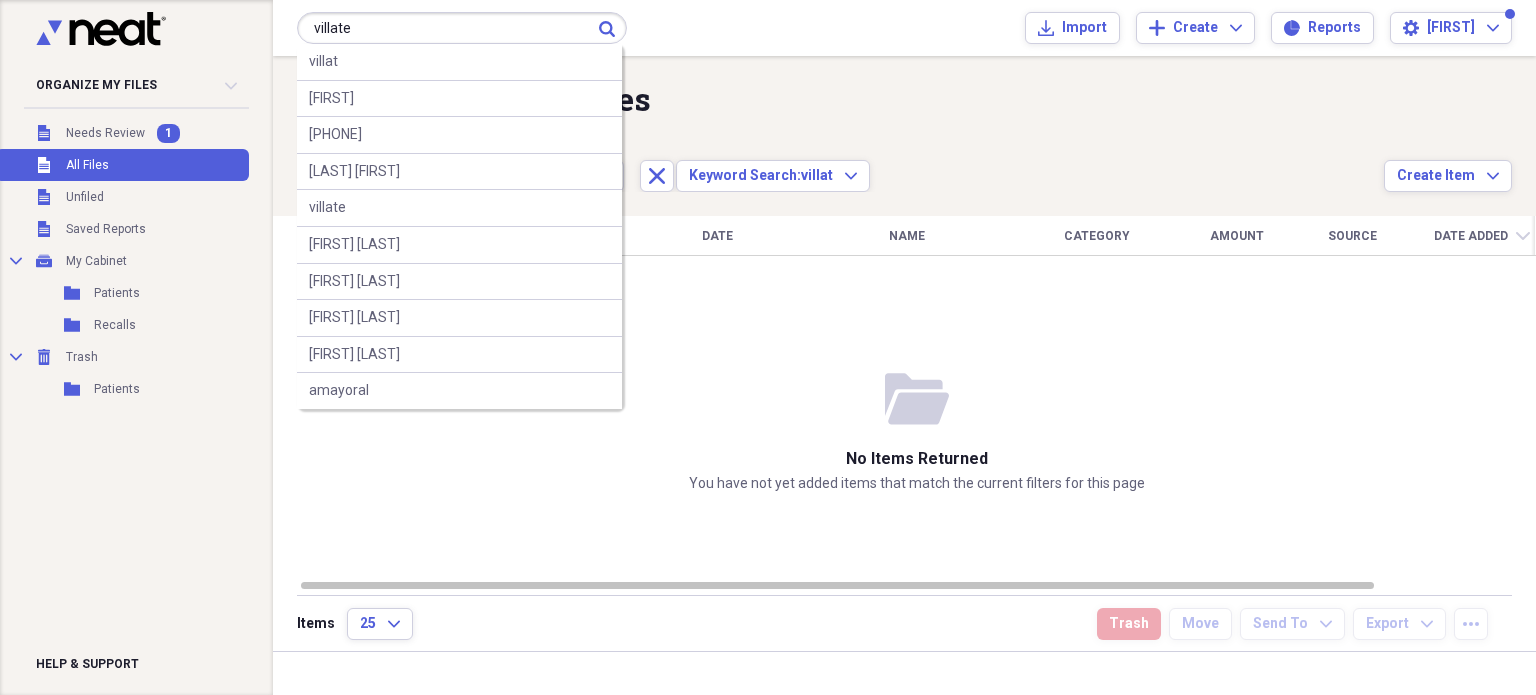 type on "villate" 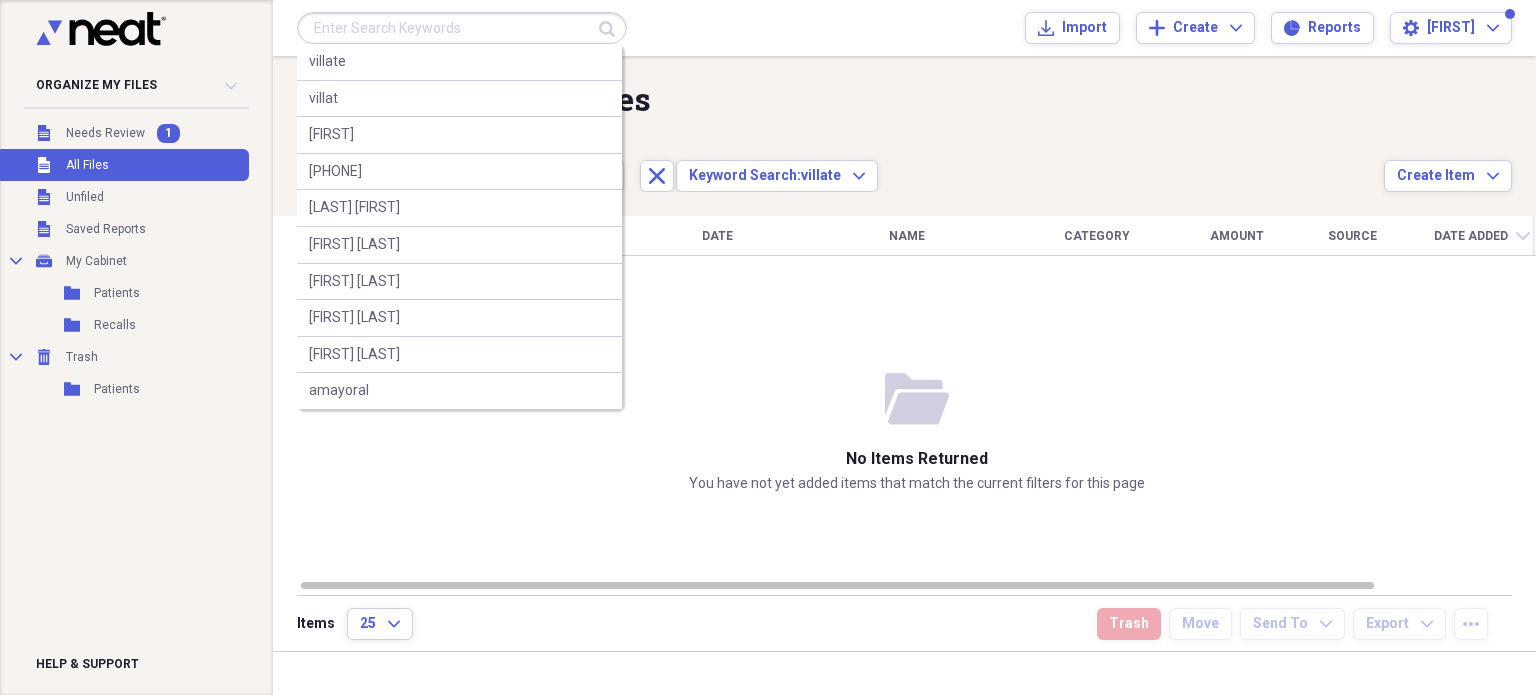 click at bounding box center (462, 28) 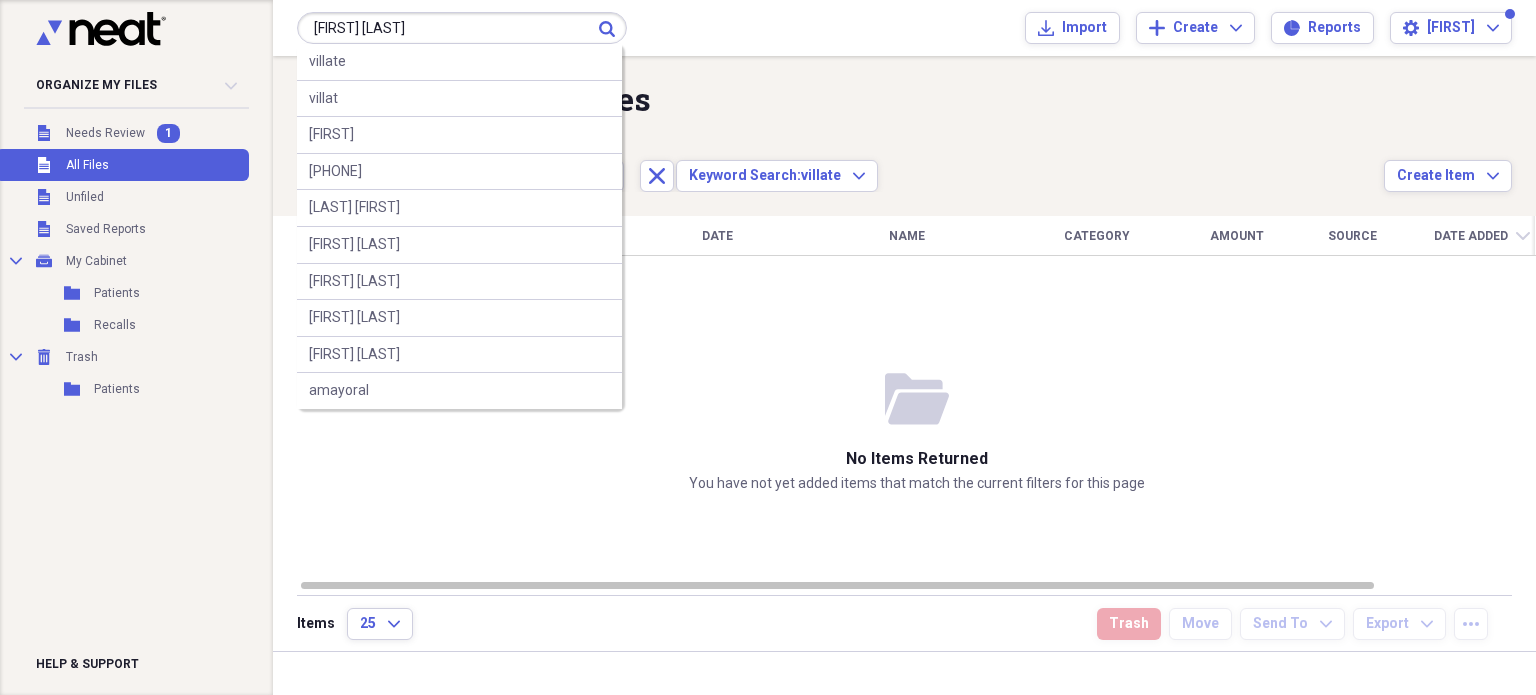 type on "[FIRST] [LAST]" 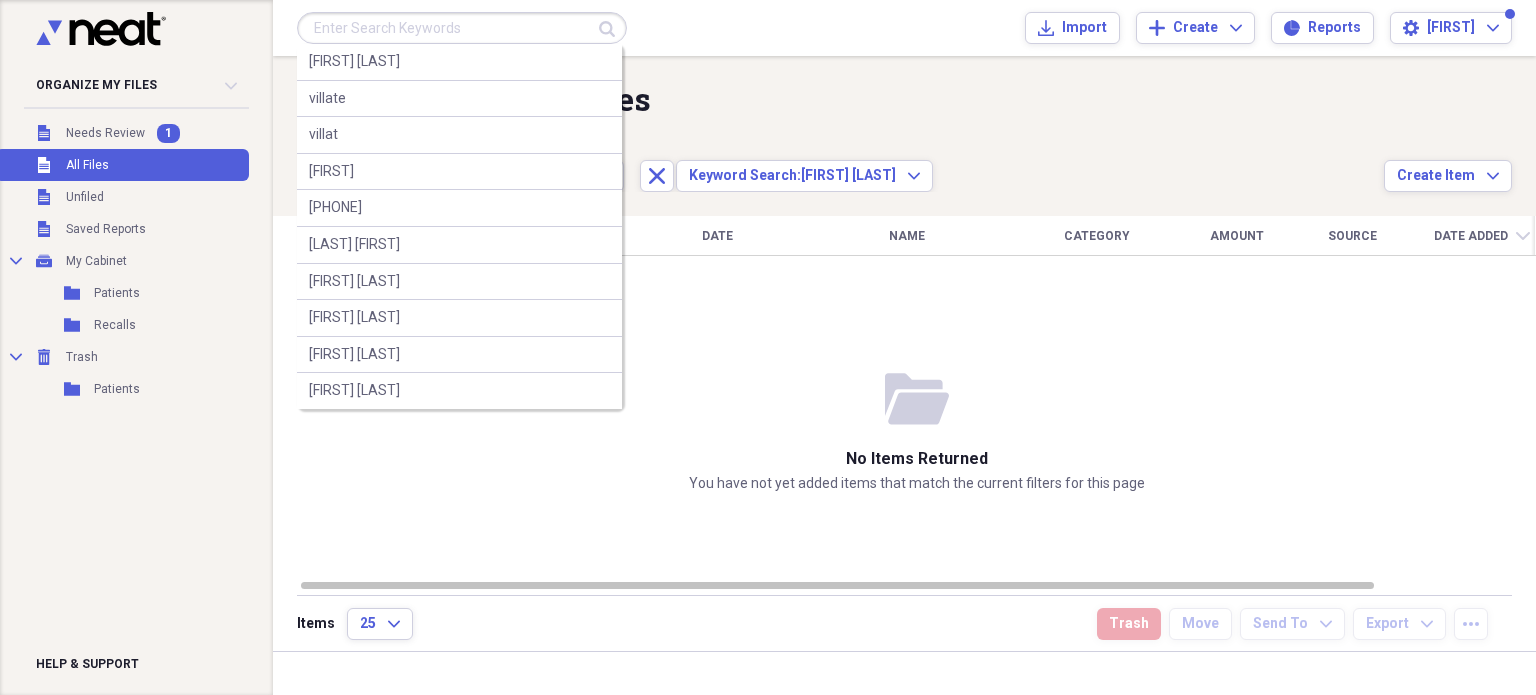 click at bounding box center [462, 28] 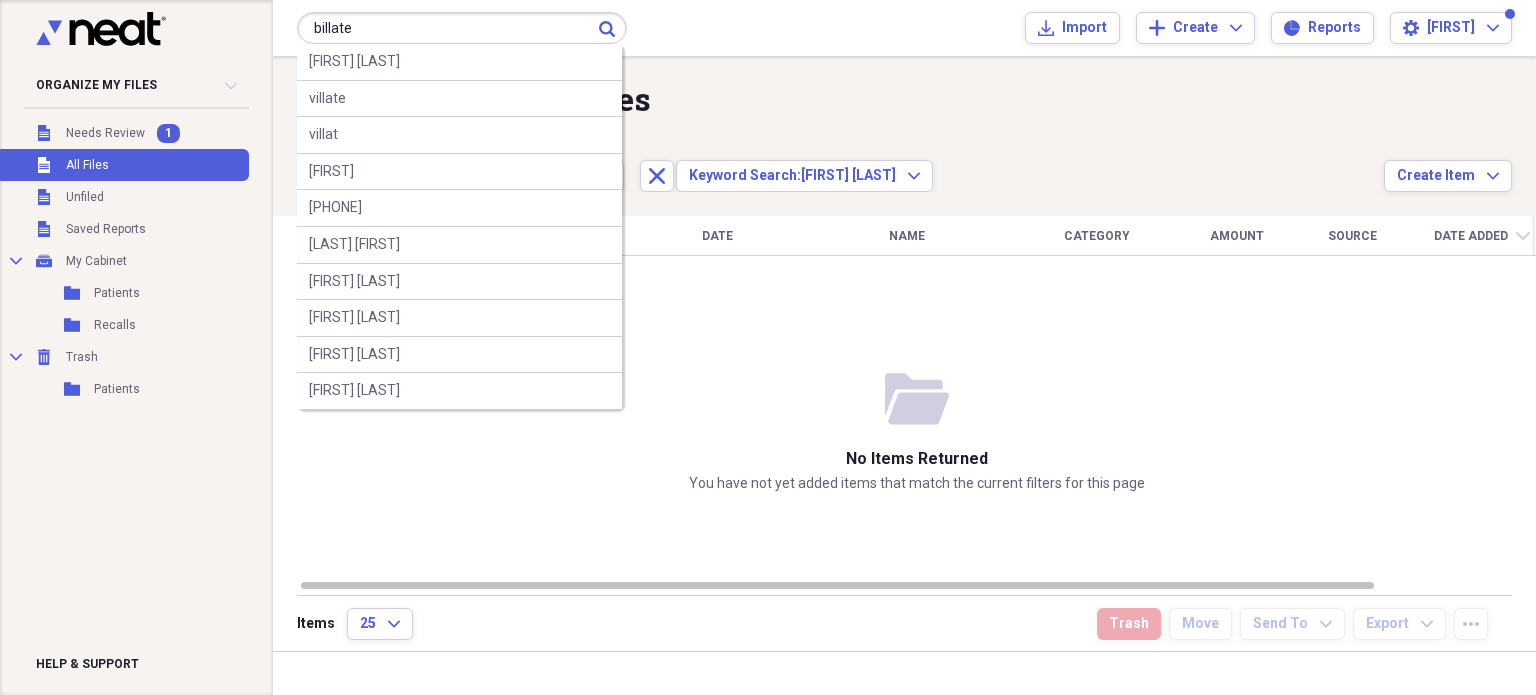 type on "billate" 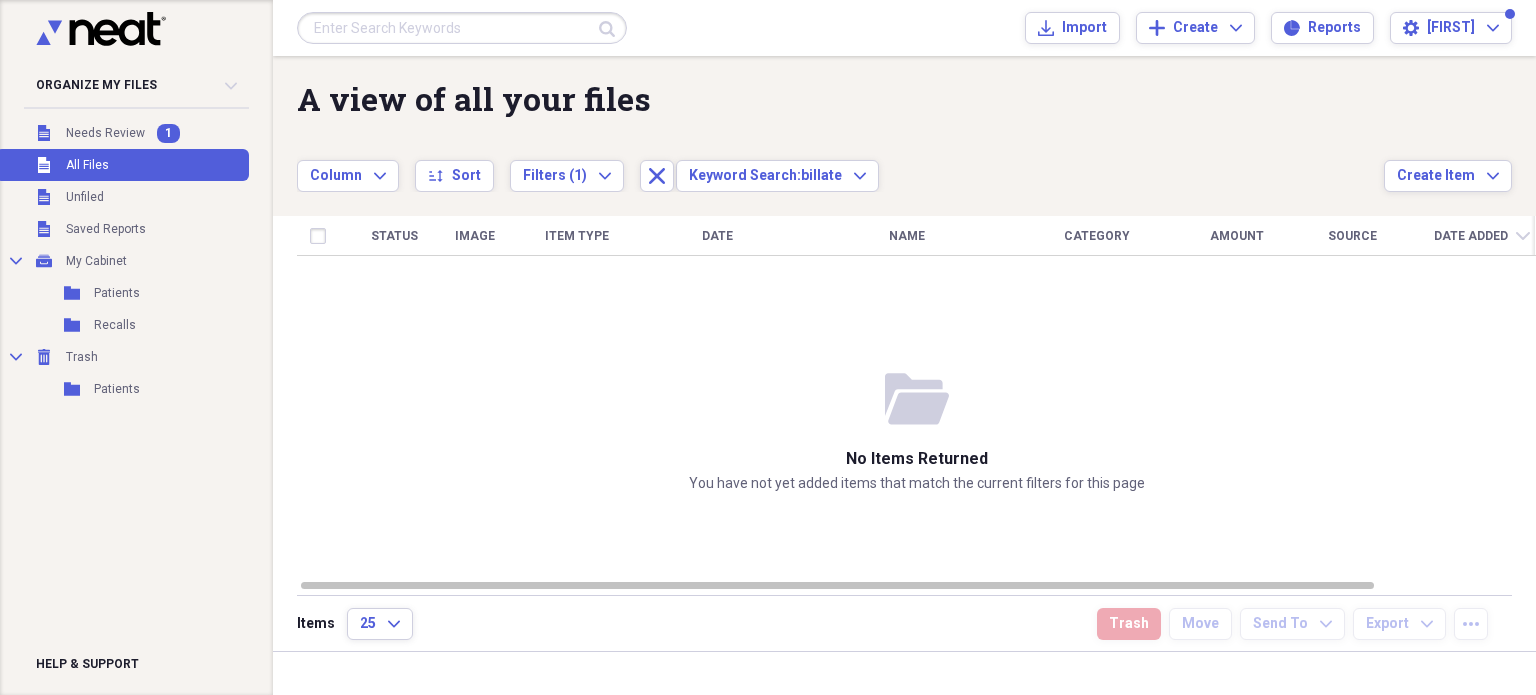 click at bounding box center [462, 28] 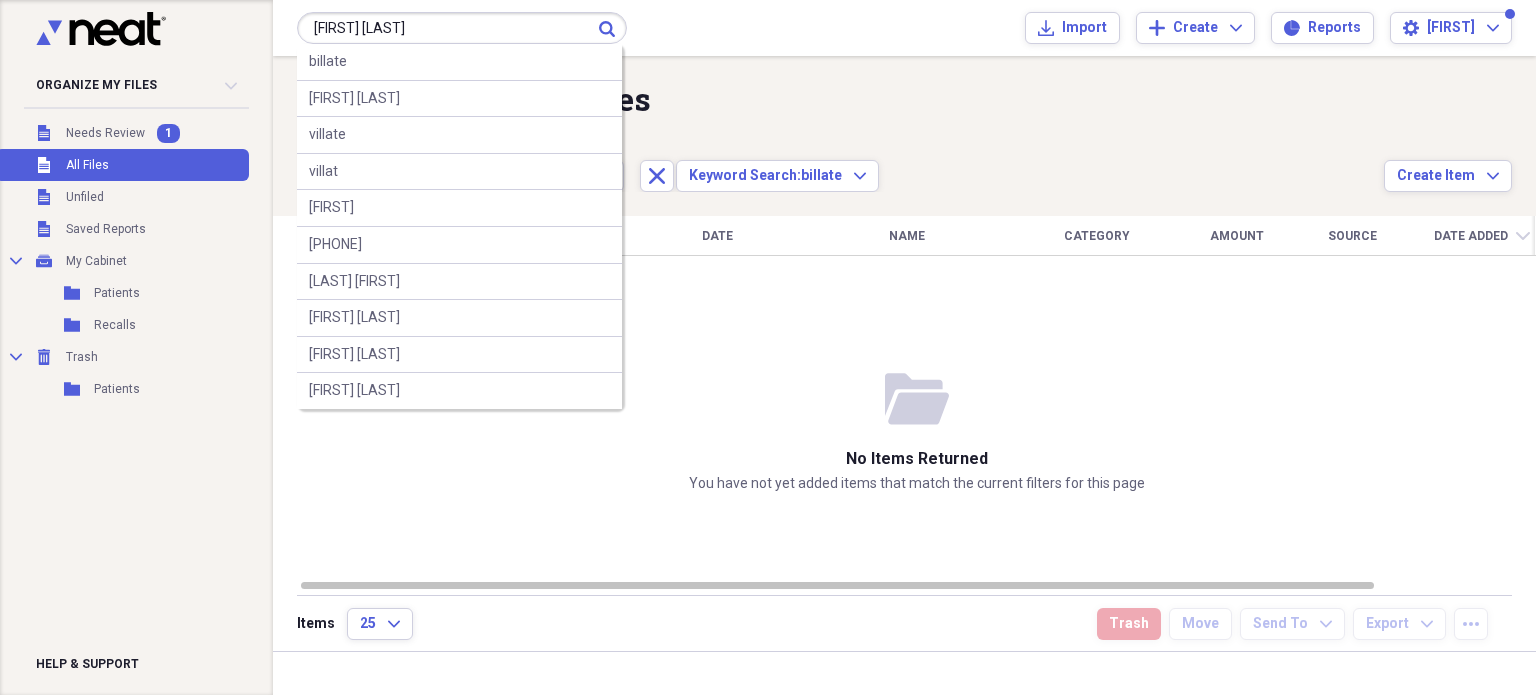 type on "[FIRST] [LAST]" 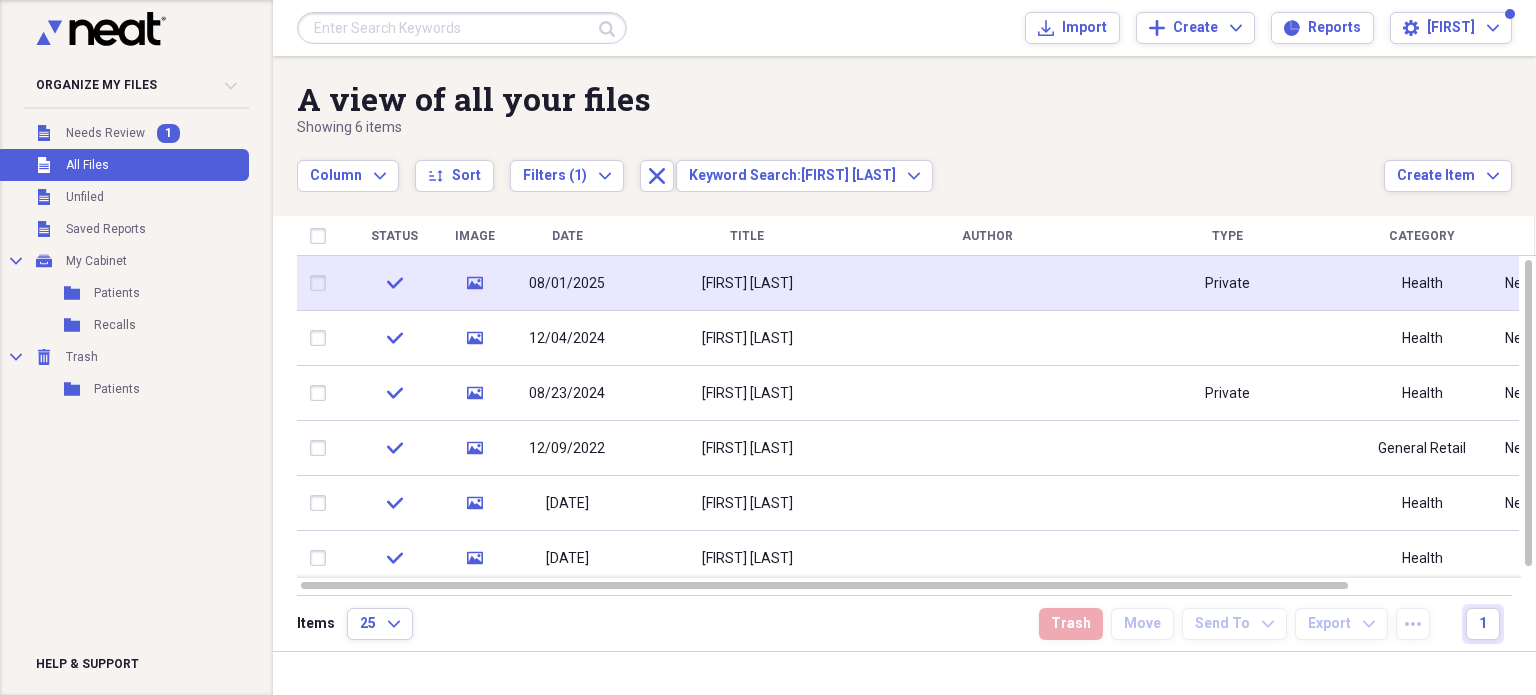 click on "[FIRST] [LAST]" at bounding box center (747, 283) 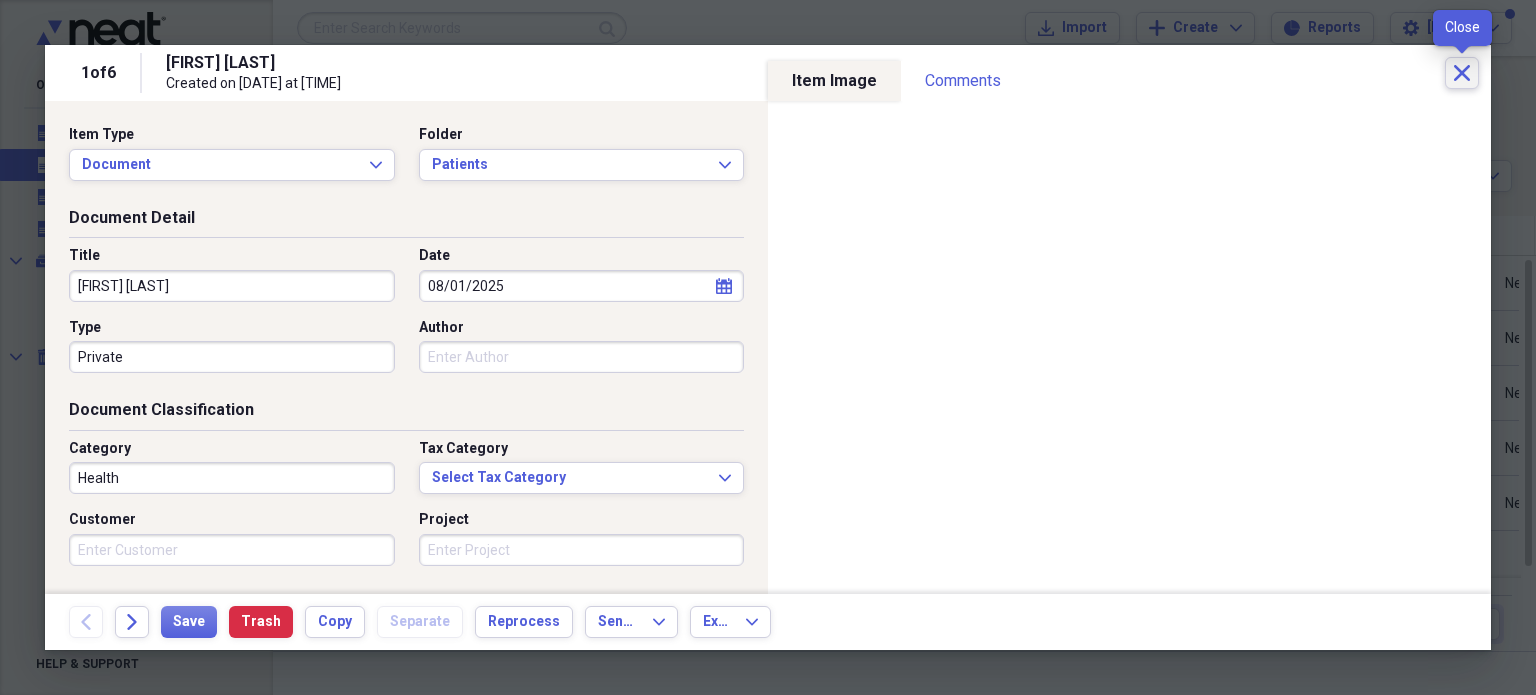 click on "Close" at bounding box center (1462, 73) 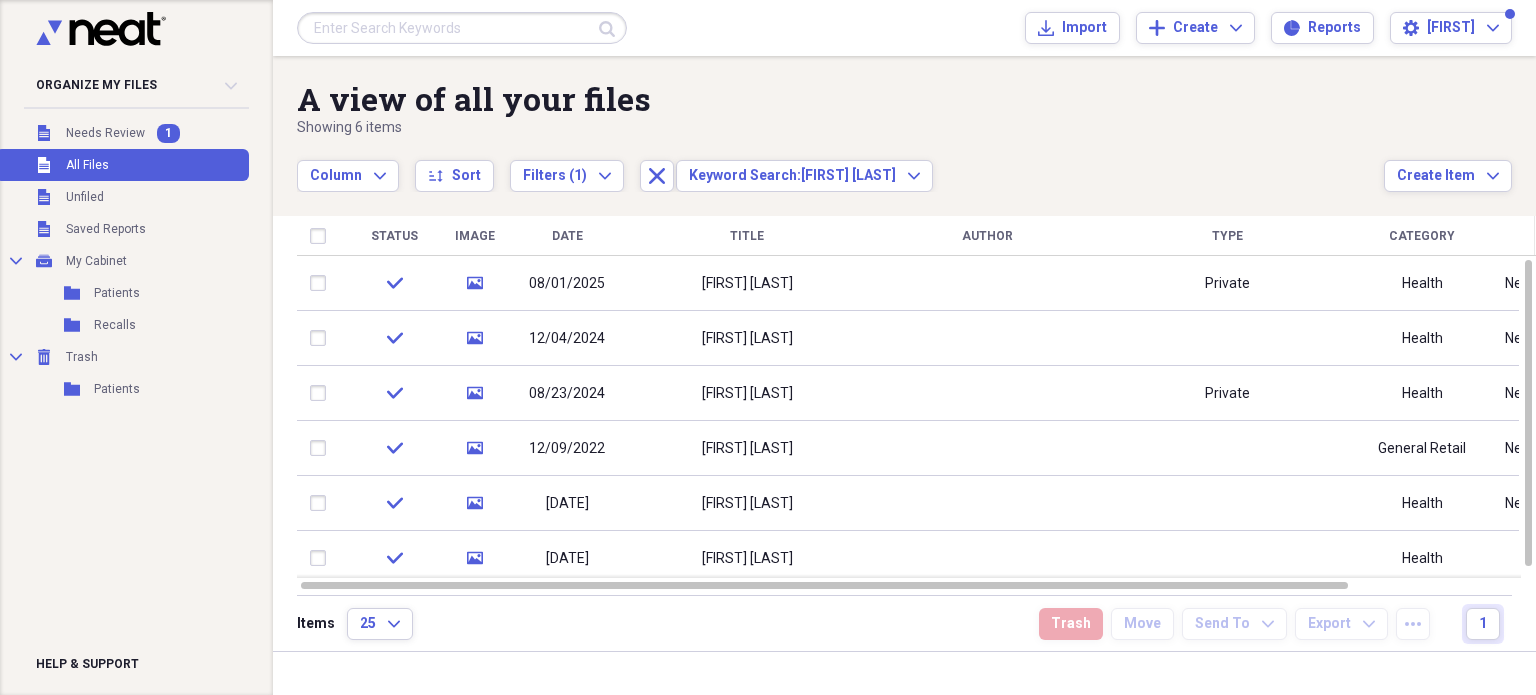 click at bounding box center [462, 28] 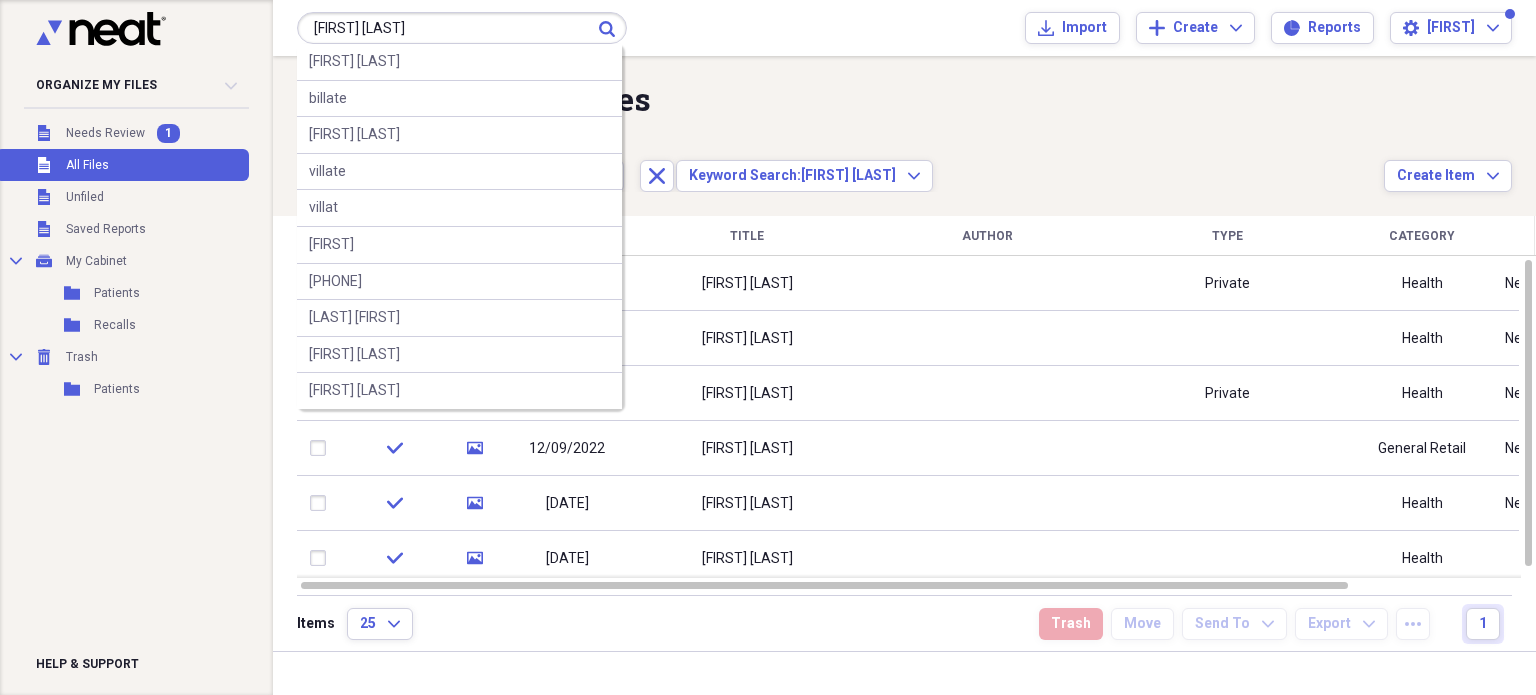 type on "[FIRST] [LAST]" 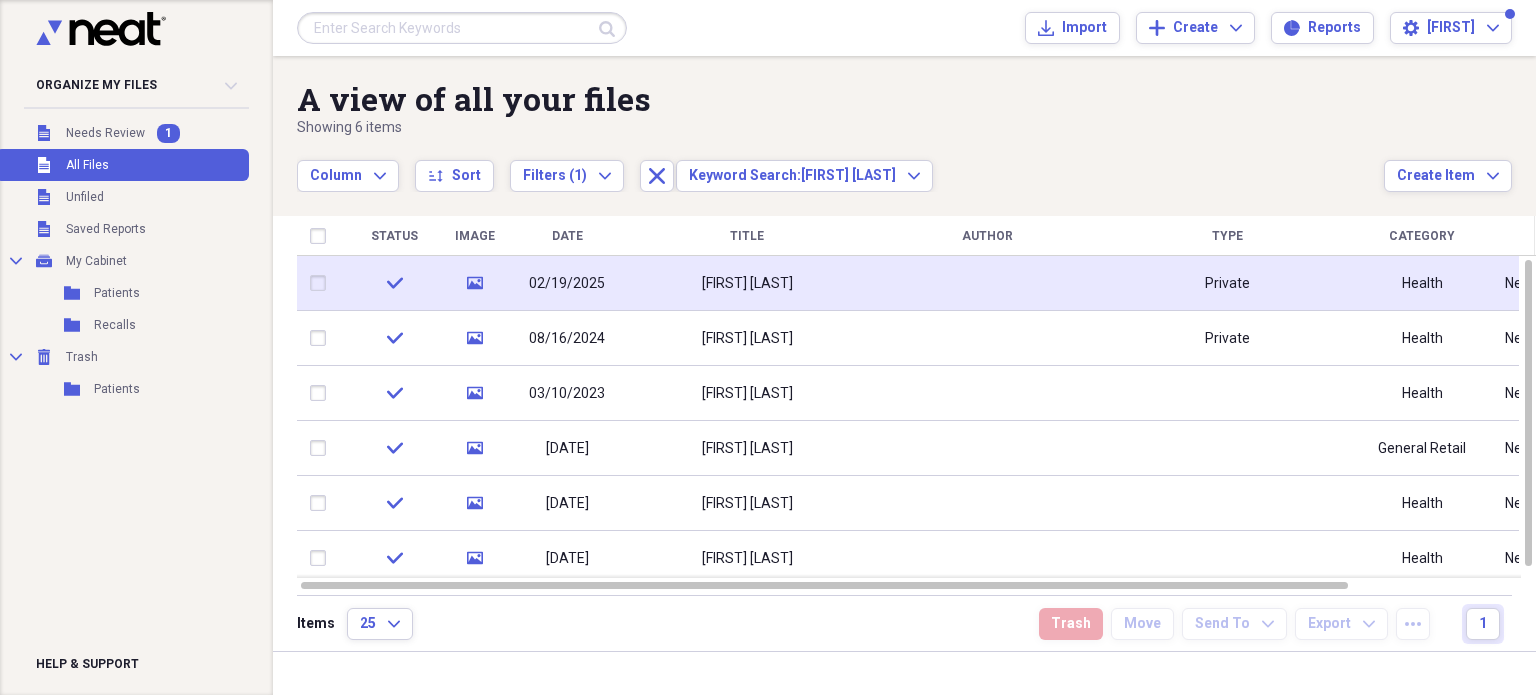 click on "[FIRST] [LAST]" at bounding box center [747, 283] 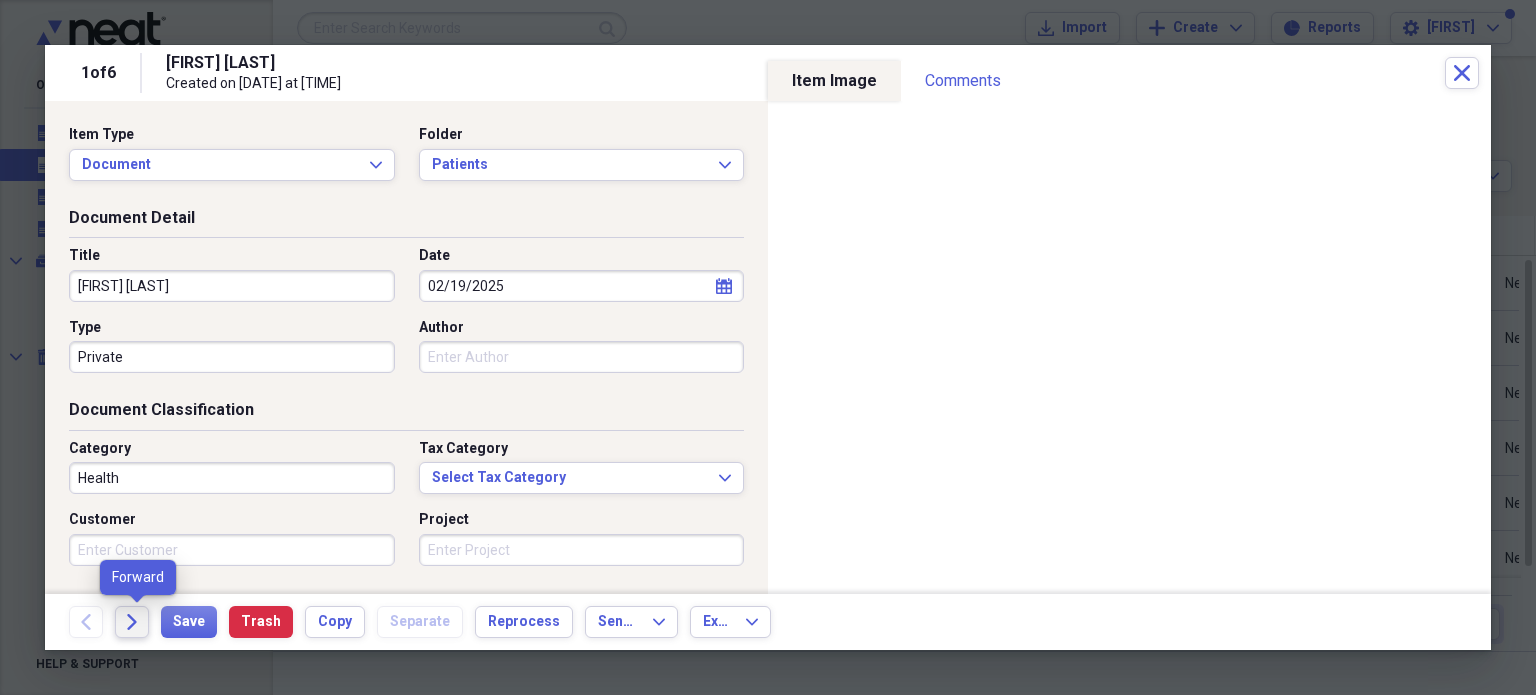 click on "Forward" at bounding box center (132, 622) 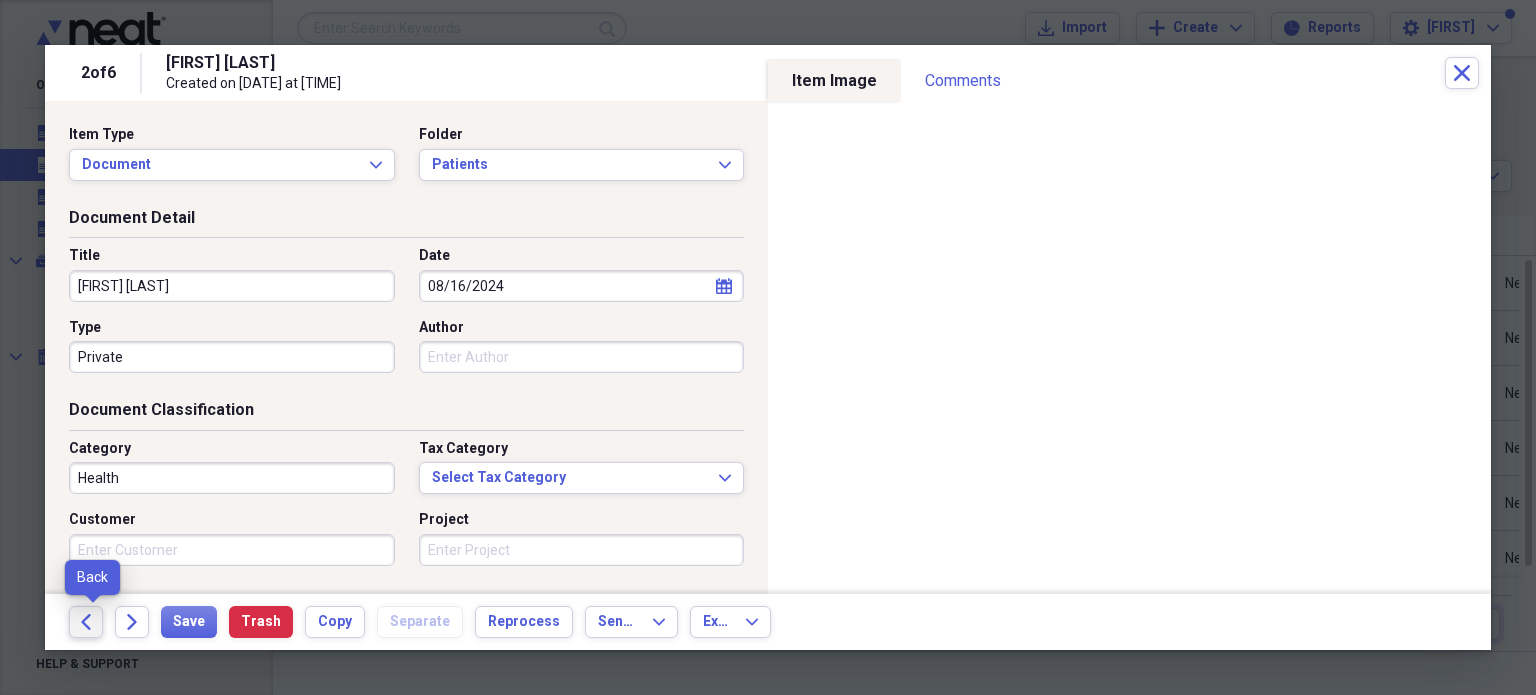 click on "Back" 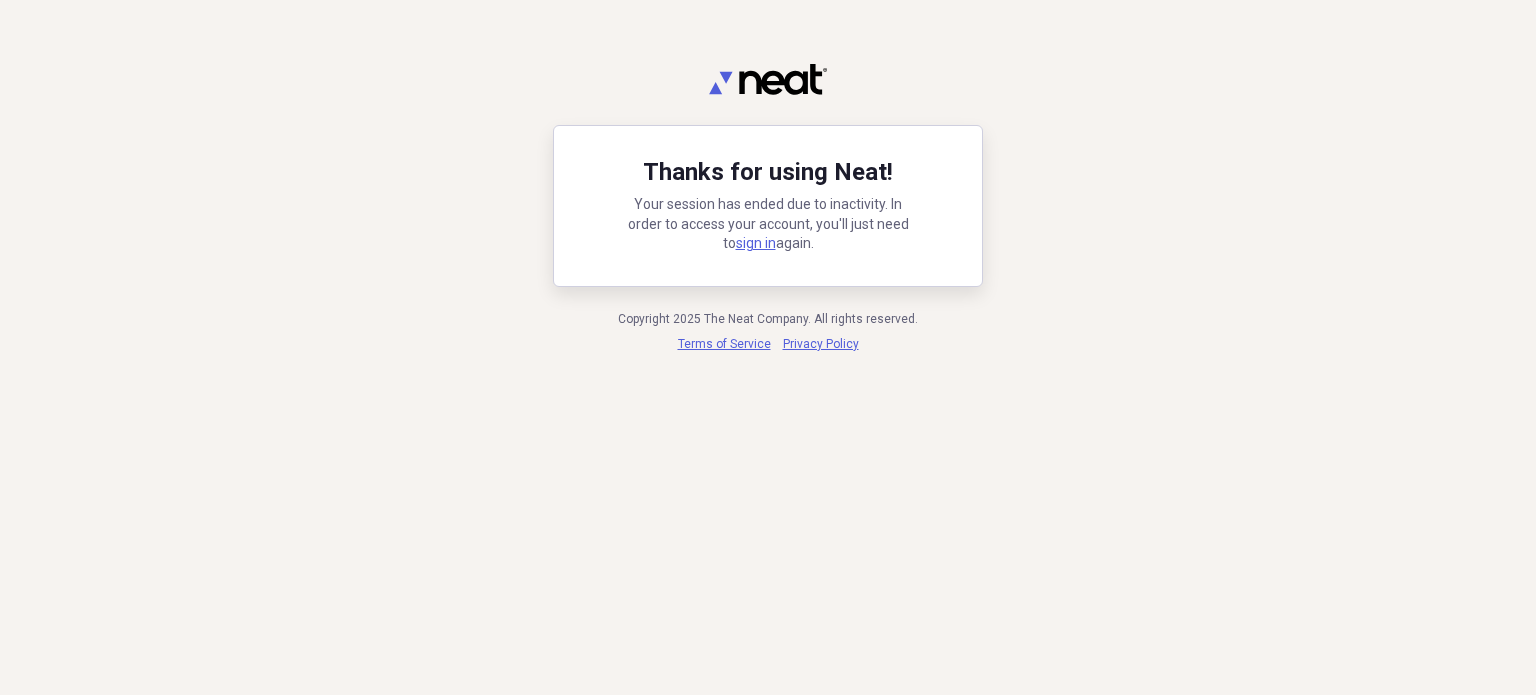 scroll, scrollTop: 0, scrollLeft: 0, axis: both 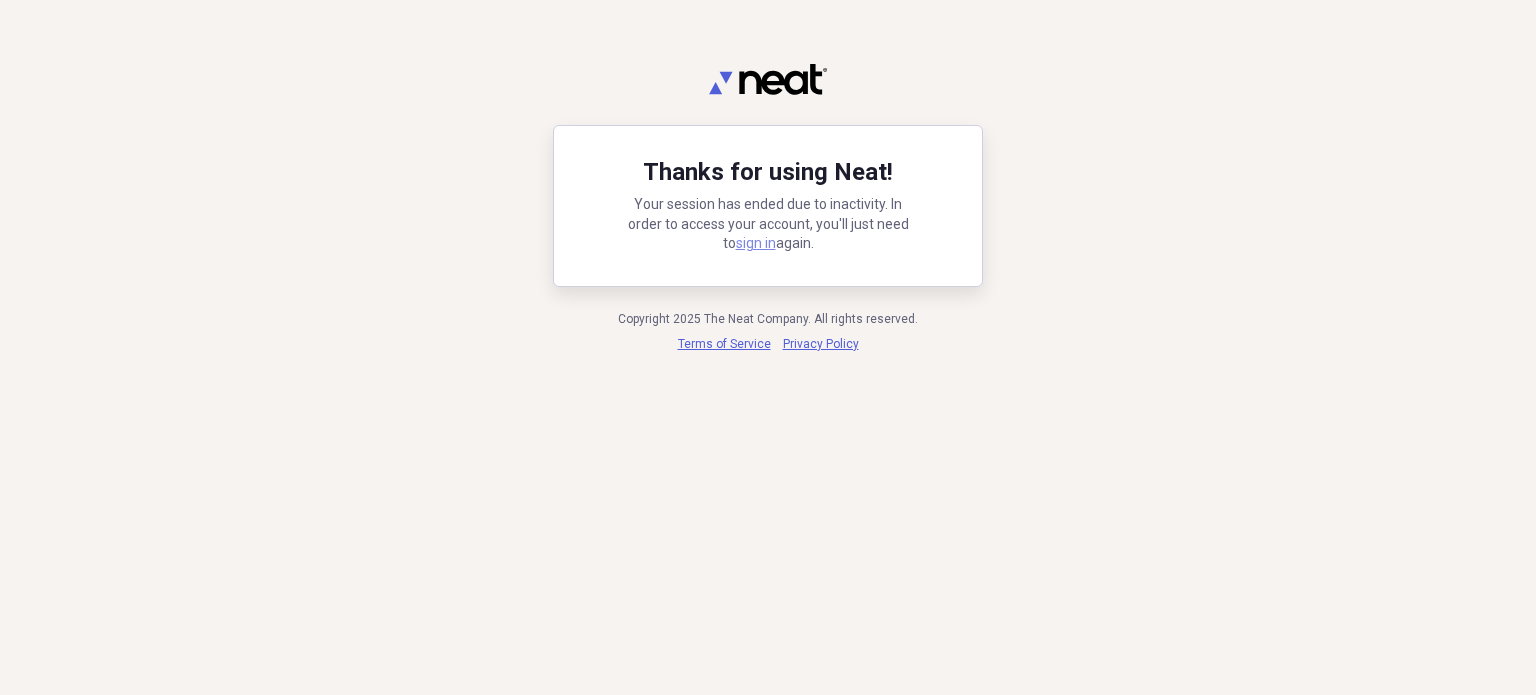 click on "sign in" at bounding box center (756, 243) 